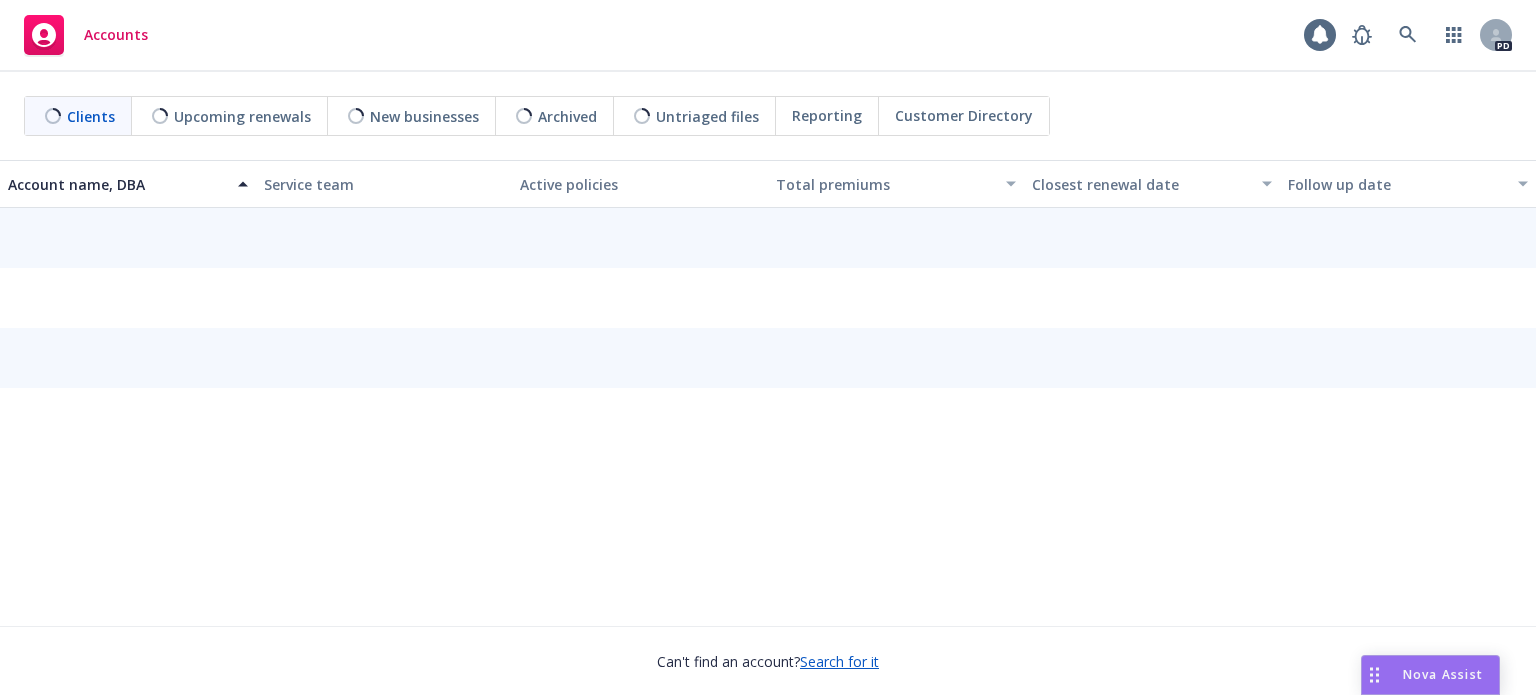 scroll, scrollTop: 0, scrollLeft: 0, axis: both 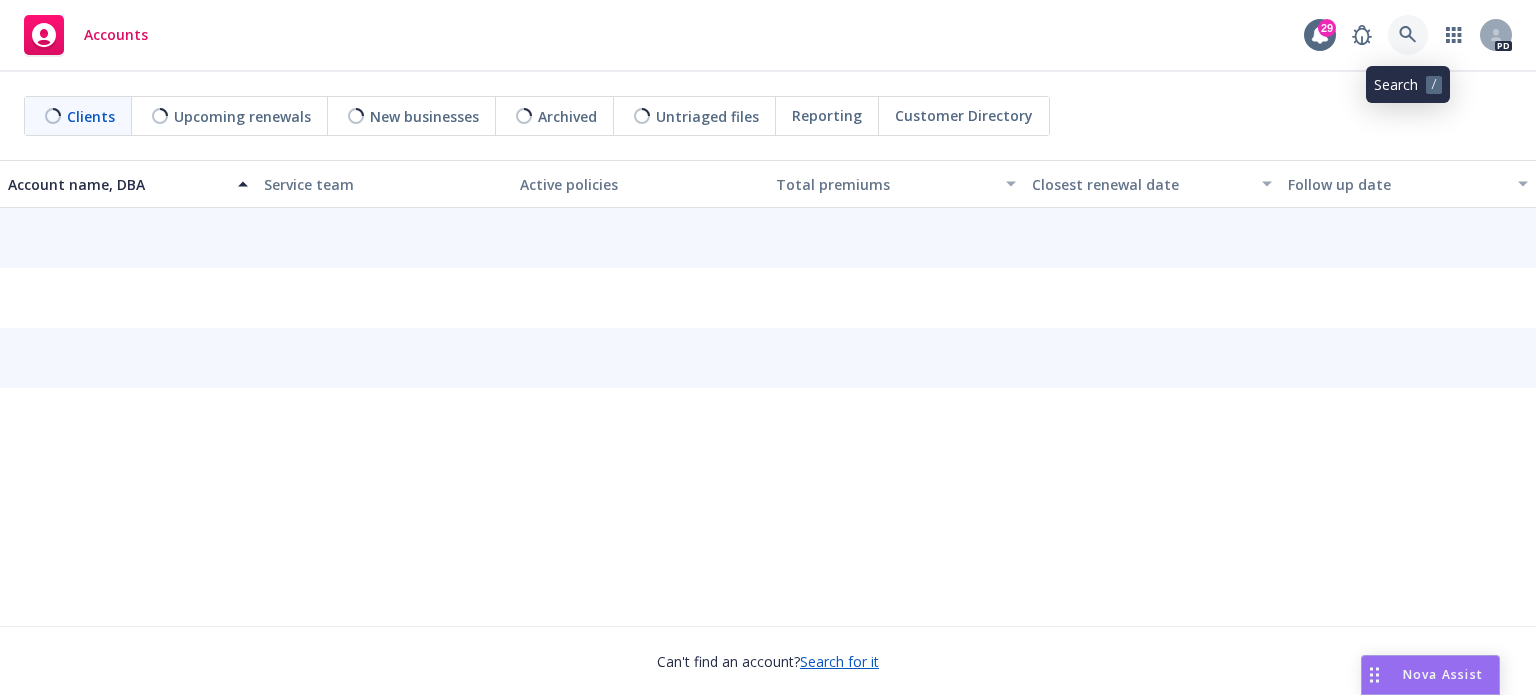 click 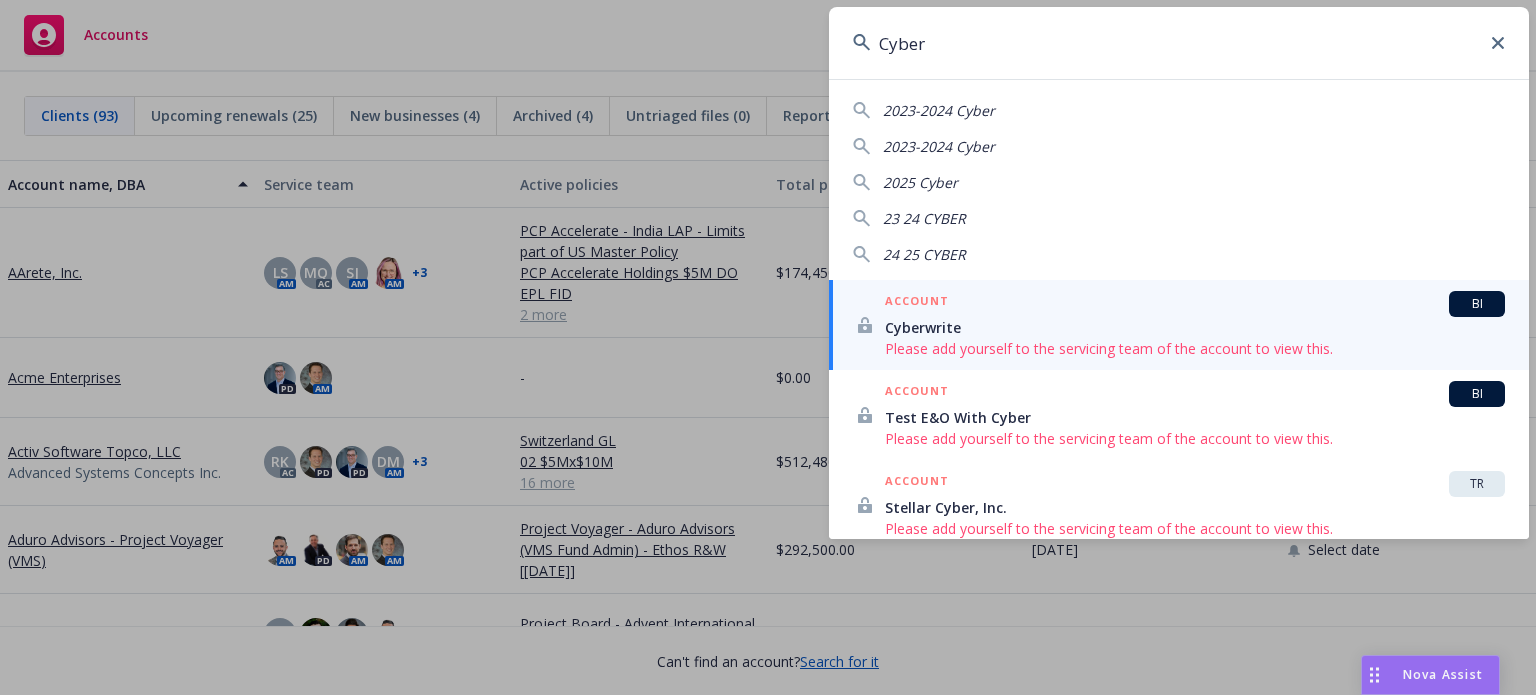 click on "Cyber" at bounding box center (1179, 43) 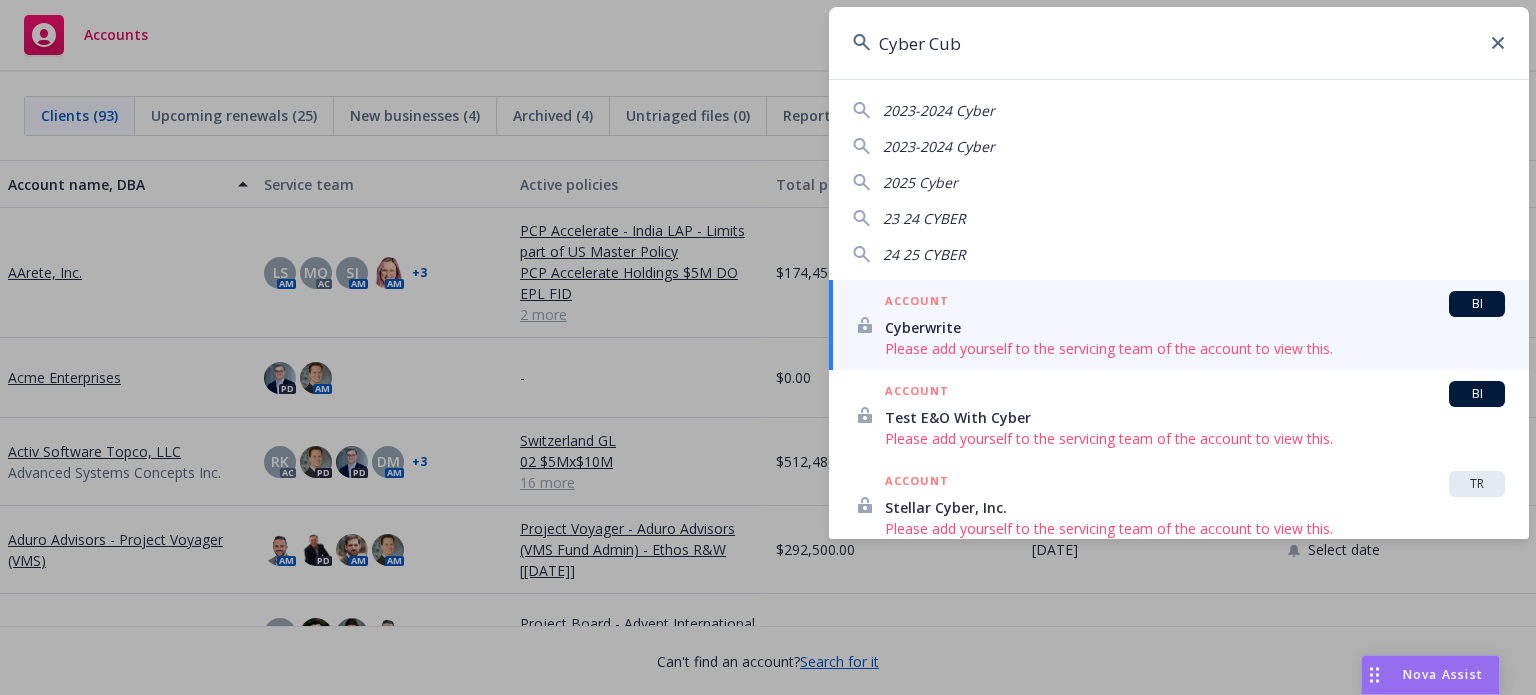 type on "Cyber Cube" 